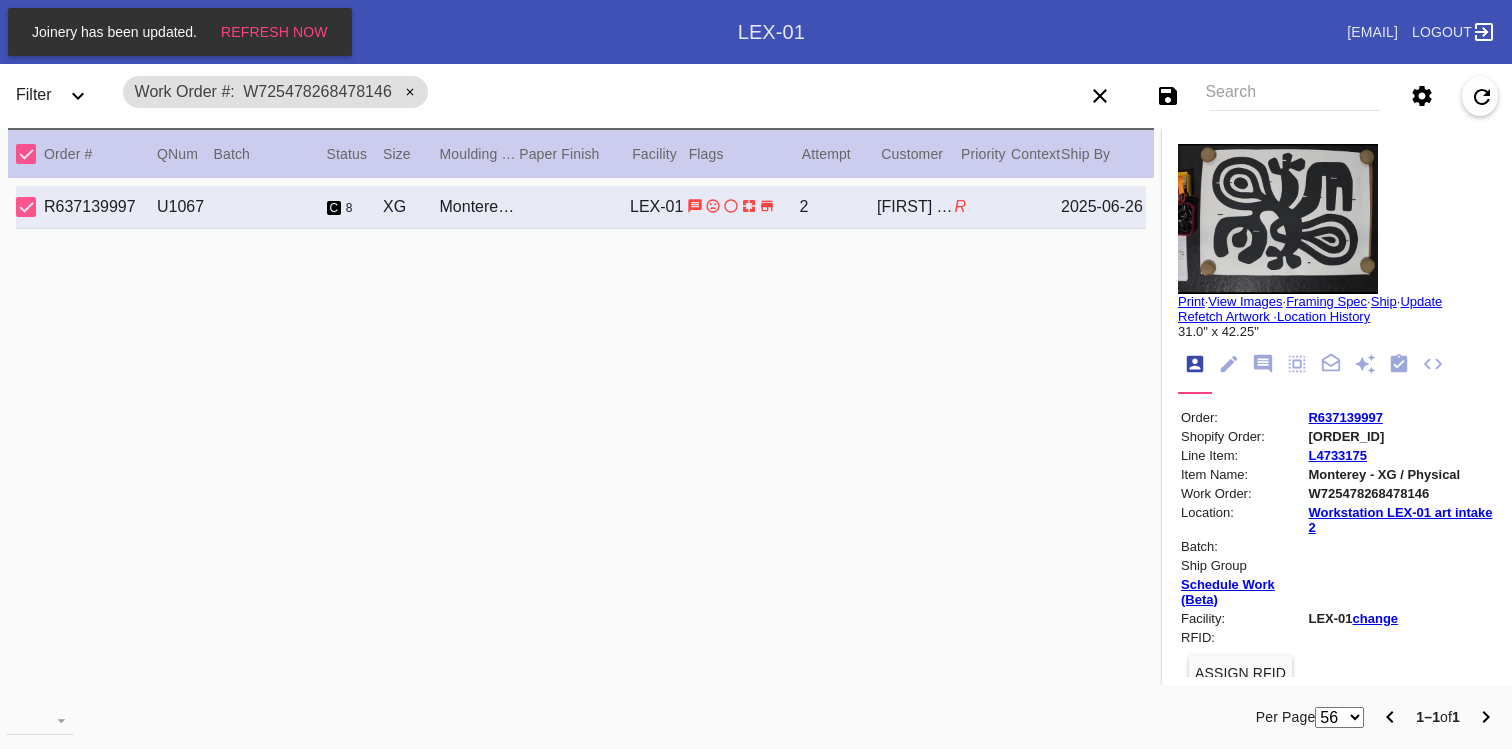 scroll, scrollTop: 0, scrollLeft: 0, axis: both 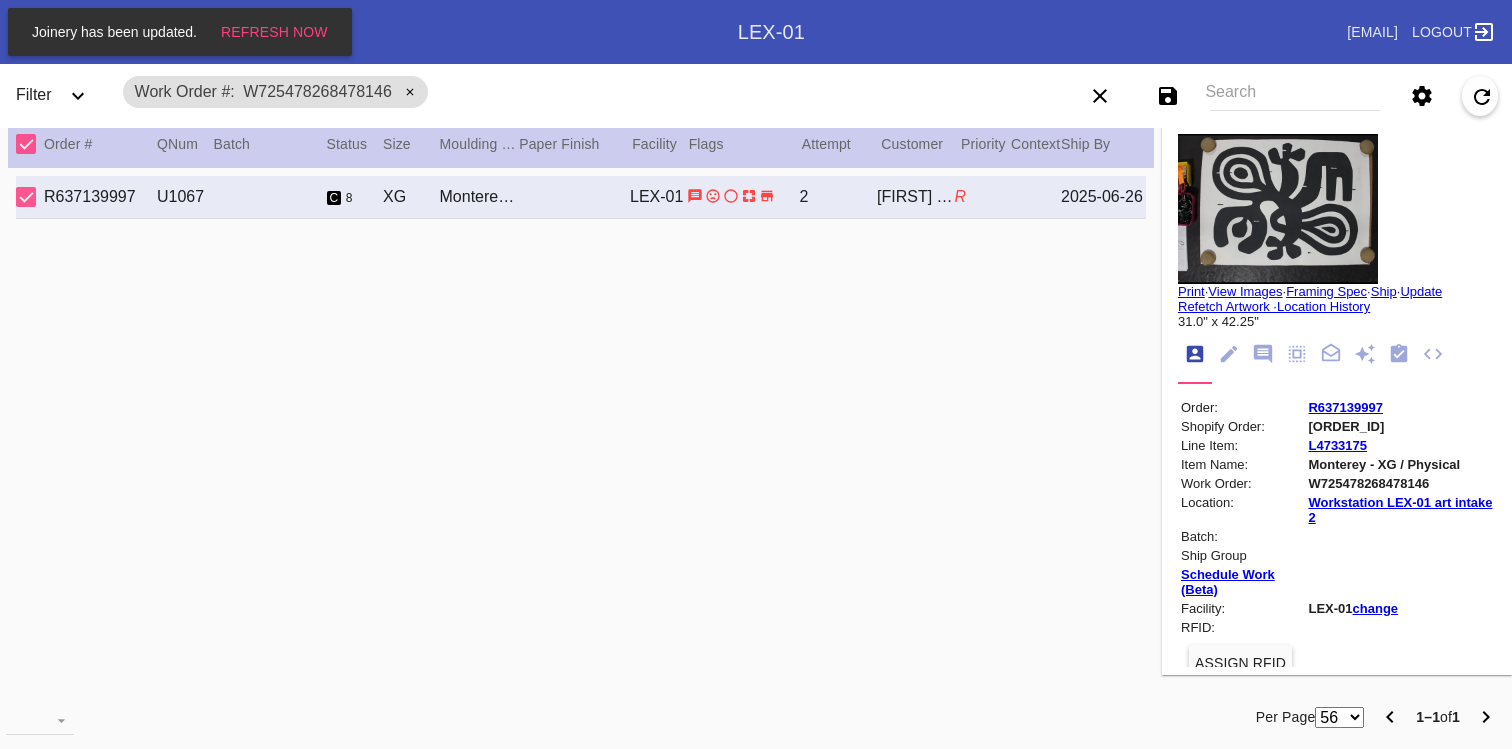 click on "Search" at bounding box center [1295, 96] 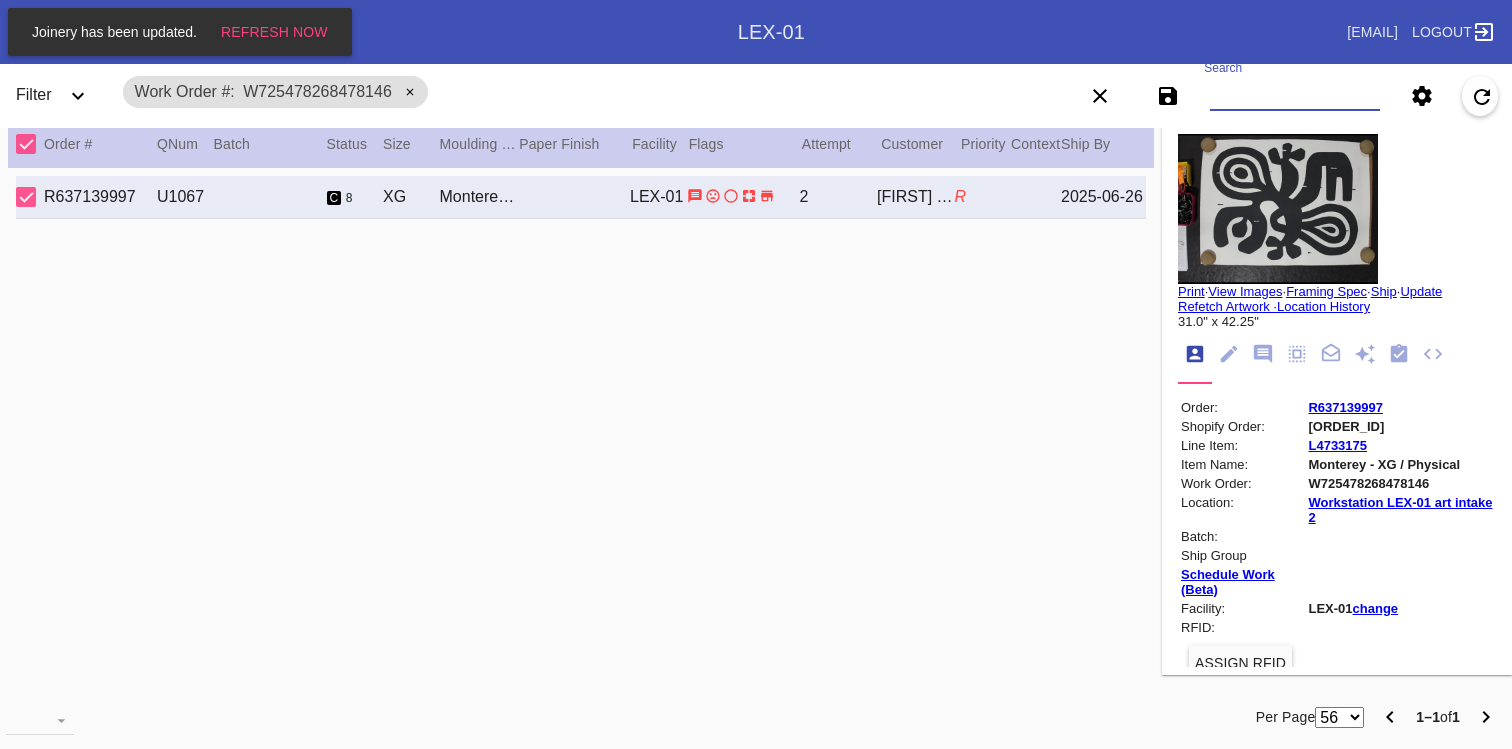 paste on "W853395608336030" 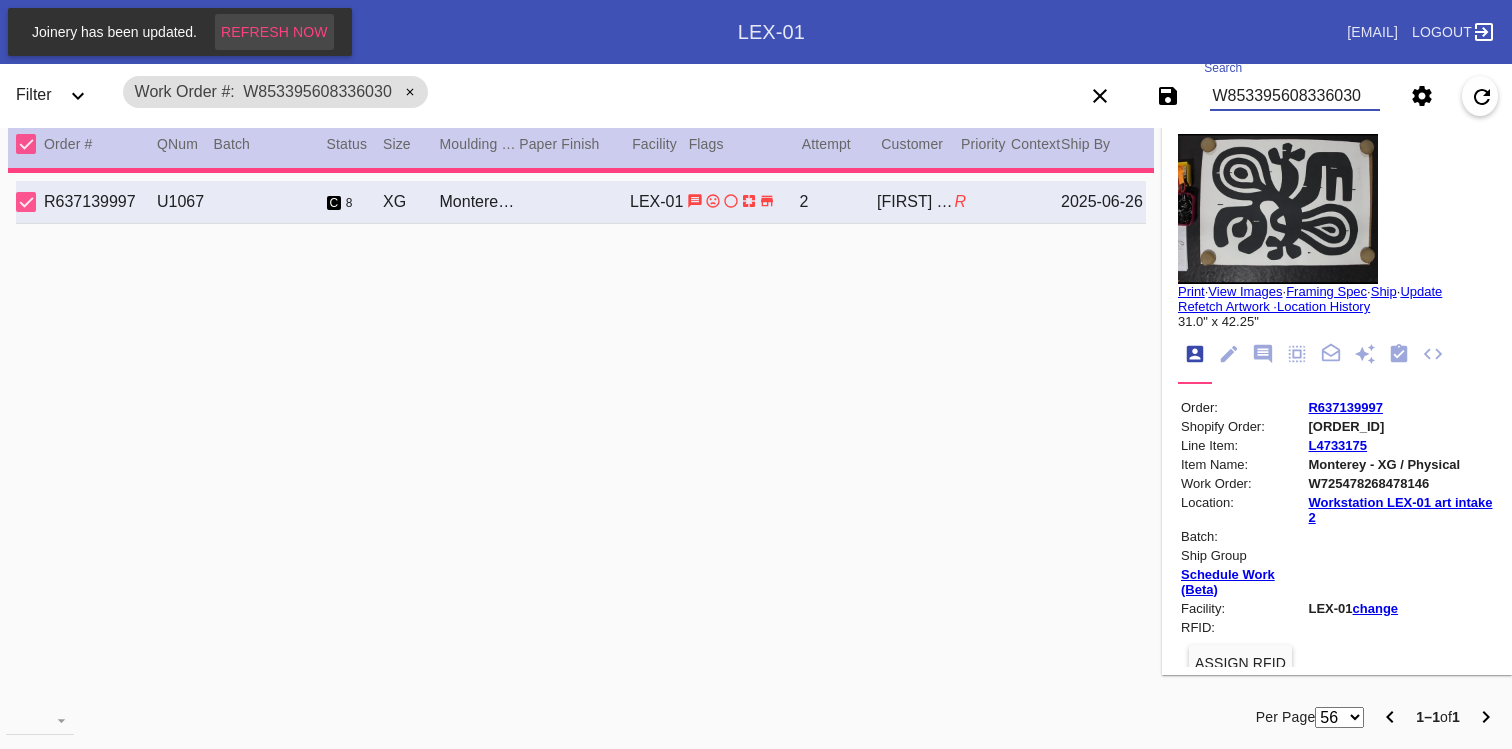 type on "W853395608336030" 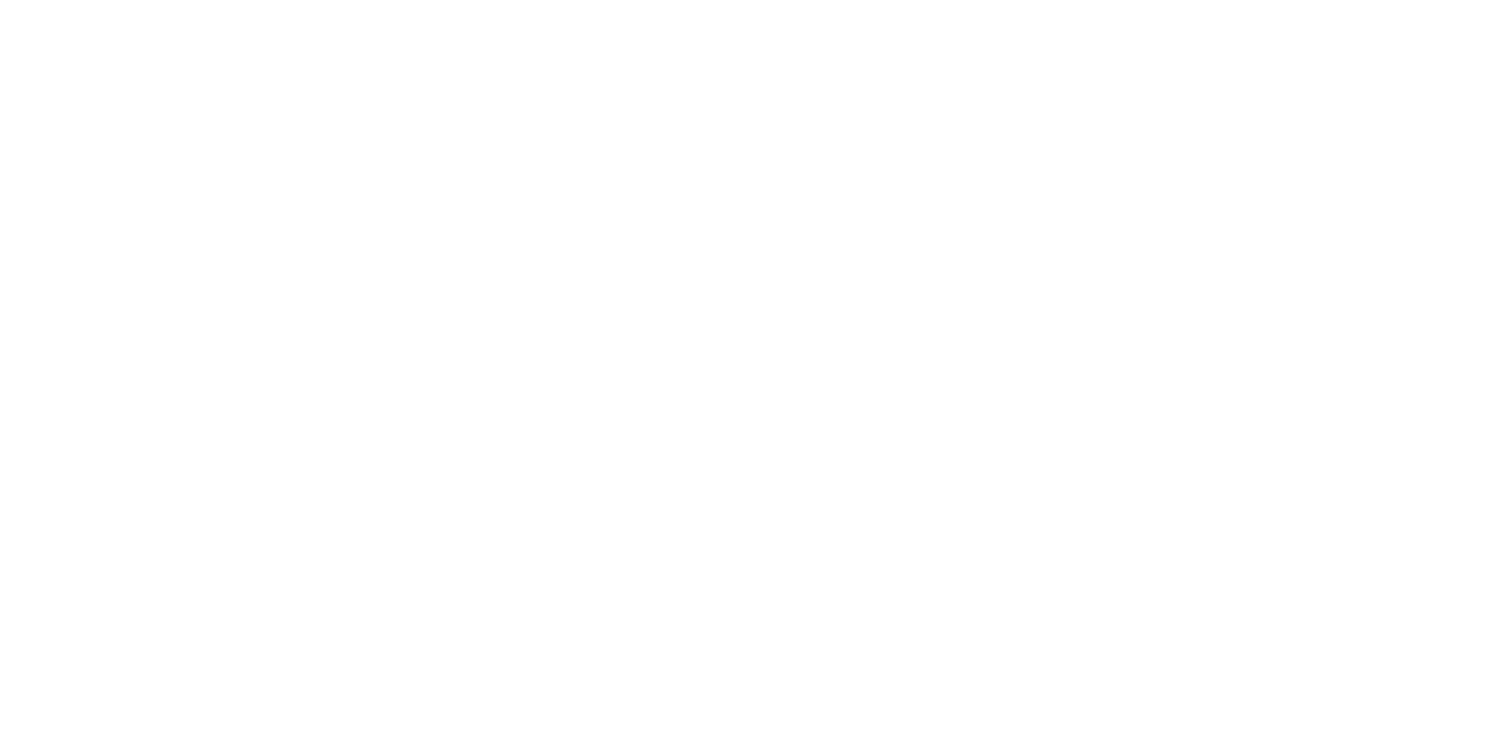 scroll, scrollTop: 0, scrollLeft: 0, axis: both 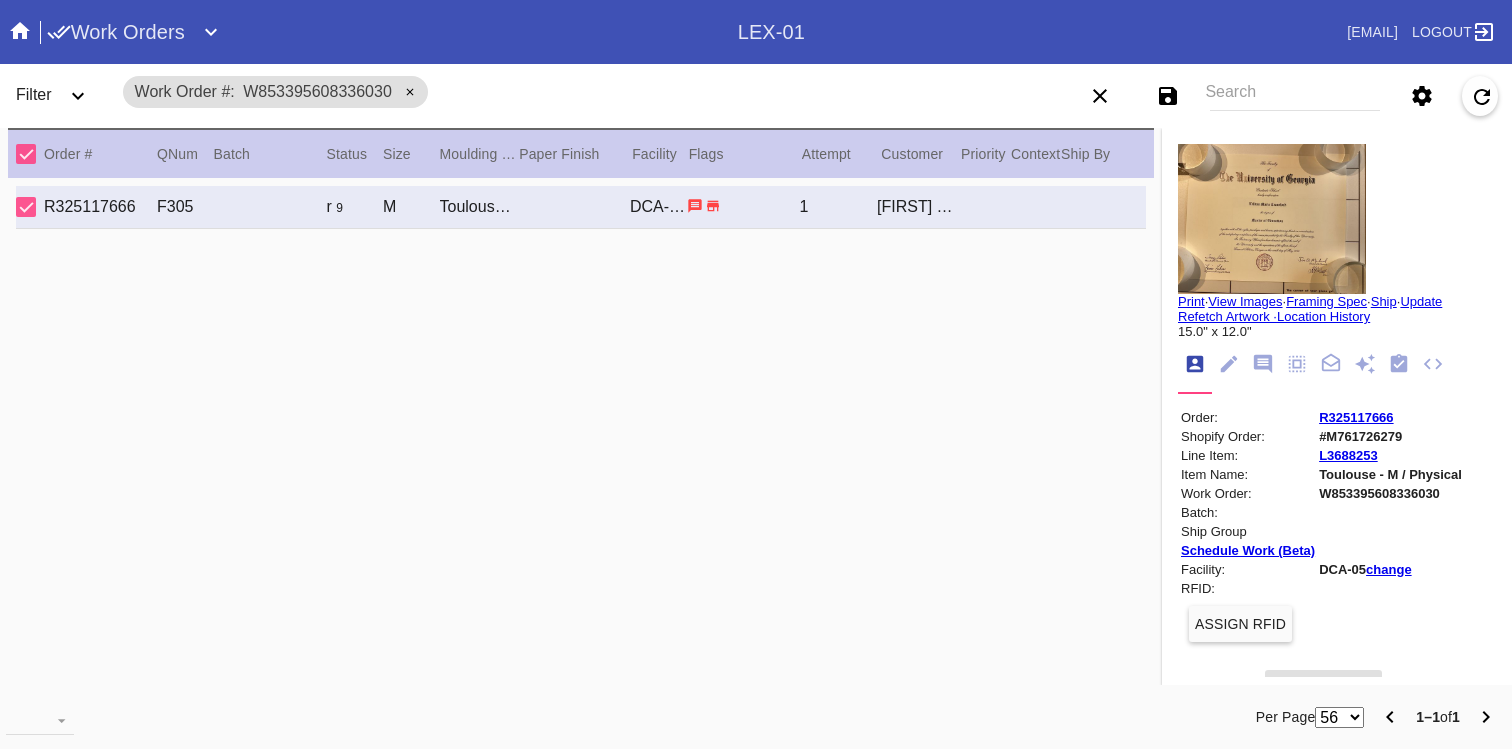 click on "[ORDER_ID] F305 r   9 M Toulouse / Red DCA-05 1 [FIRST] [LAST]" at bounding box center (581, 207) 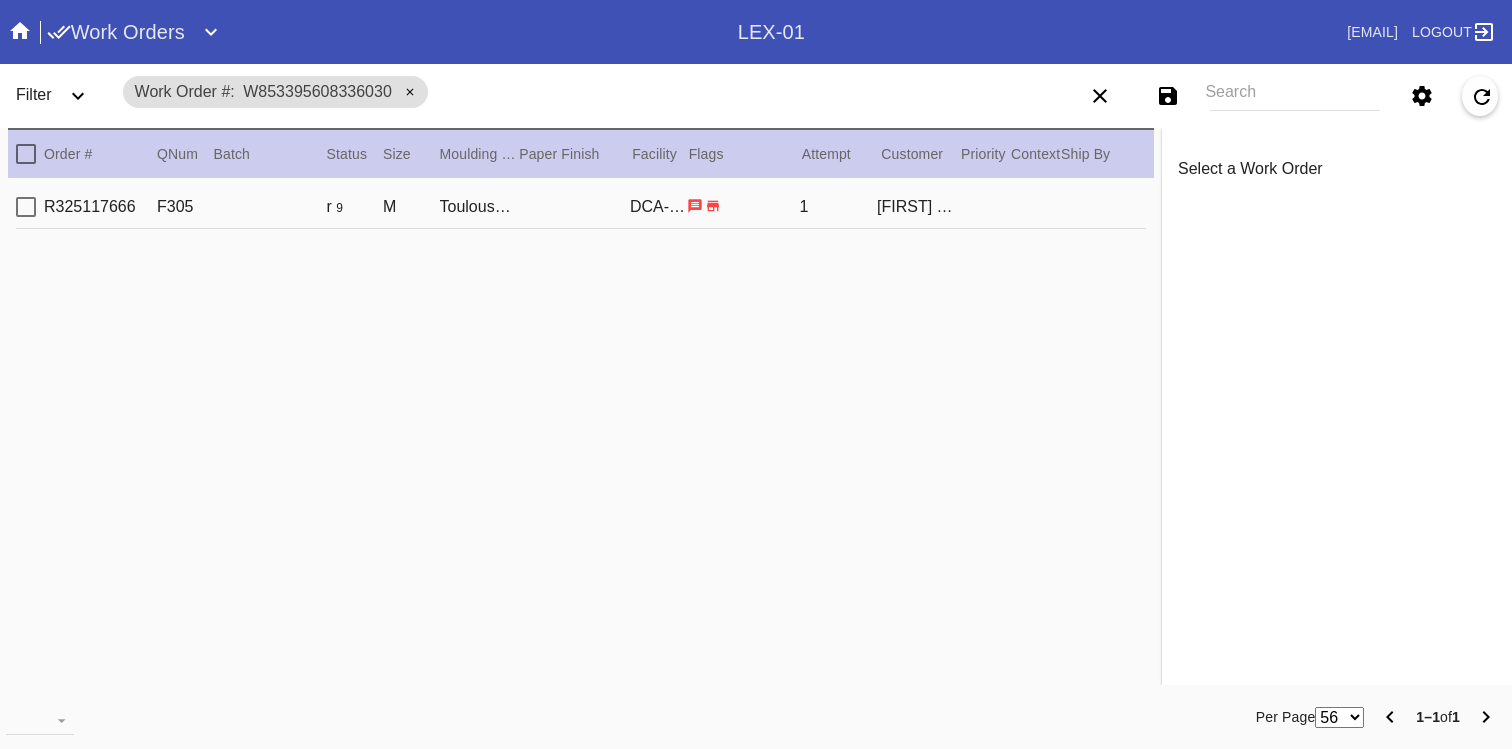 click on "[ORDER_ID] F305 r   9 M Toulouse / Red DCA-05 1 [FIRST] [LAST]" at bounding box center (581, 207) 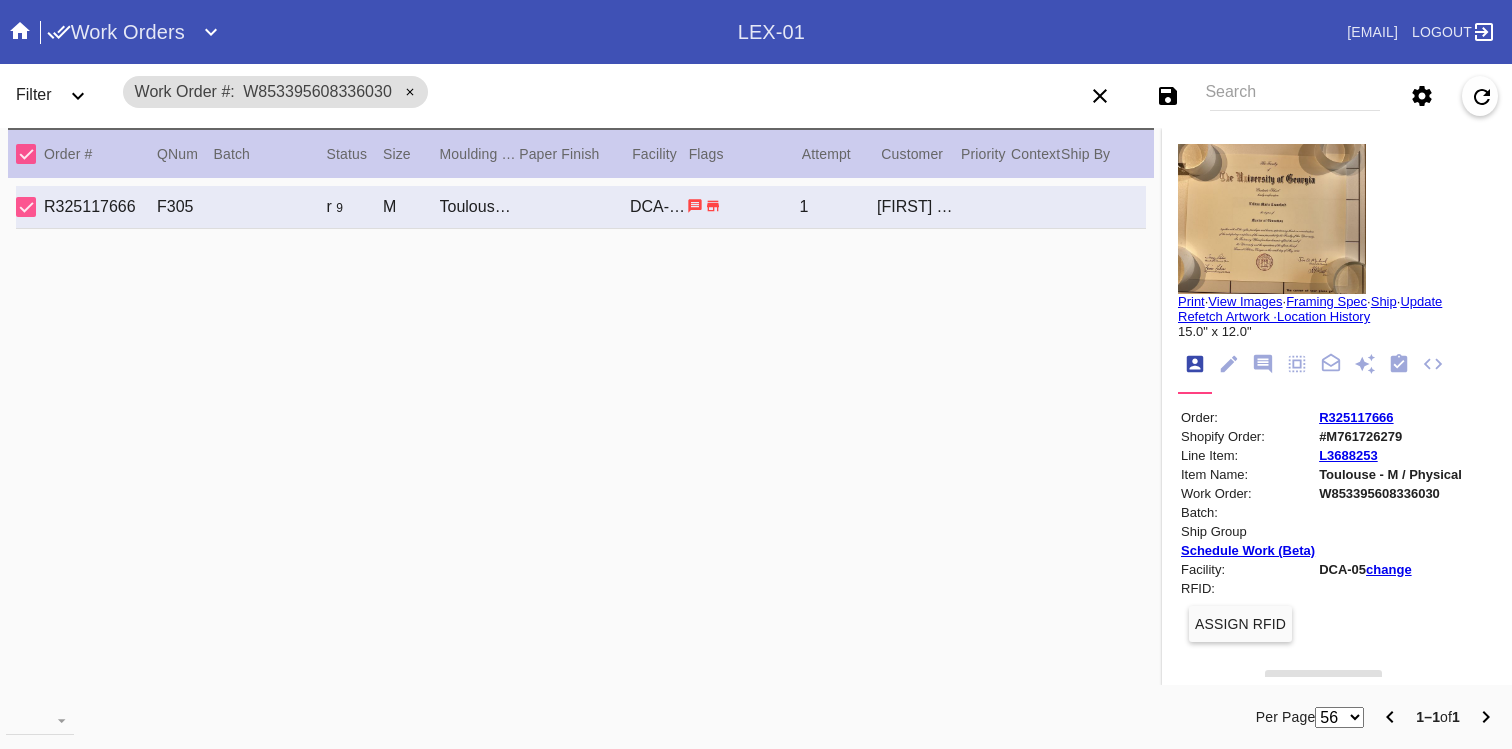 click on "Print  ·  View Images  ·  Framing Spec  ·  Ship  ·  Update   Refetch Artwork ·  Location History 15.0" x 12.0"                                 Order: [ORDER_ID] Shopify Order: #[ORDER_ID] Line Item: [LINE_ITEM] Item Name: Toulouse - M / Physical Work Order: [WORK_ORDER] Batch: Ship Group Schedule Work (Beta) Facility: DCA-05  change RFID:
Assign RFID
Batch Batch New Batch Add to Batch Special Instructions on Order: Line Item Instructions: Processing Instructions: Work Order Instructions: Framing Specification Instructions: Instructions from Retail Associate: Match FFS width to [ID] Instructions from Retail Associate: Match FFS width to [ID] Ordered: [DATE] 2nd leg: Art recv'd: Ship by Date: Workable on Date: Get-it-by Date: [DATE] Ship to Store: Yes Workcell Schedule Shipping: [FIRST] [LAST] [NUMBER] [STREET] [CITY], [STATE] [ZIP] Billing:   ,   [EMAIL] Change Shipping Address" at bounding box center [1337, 667] 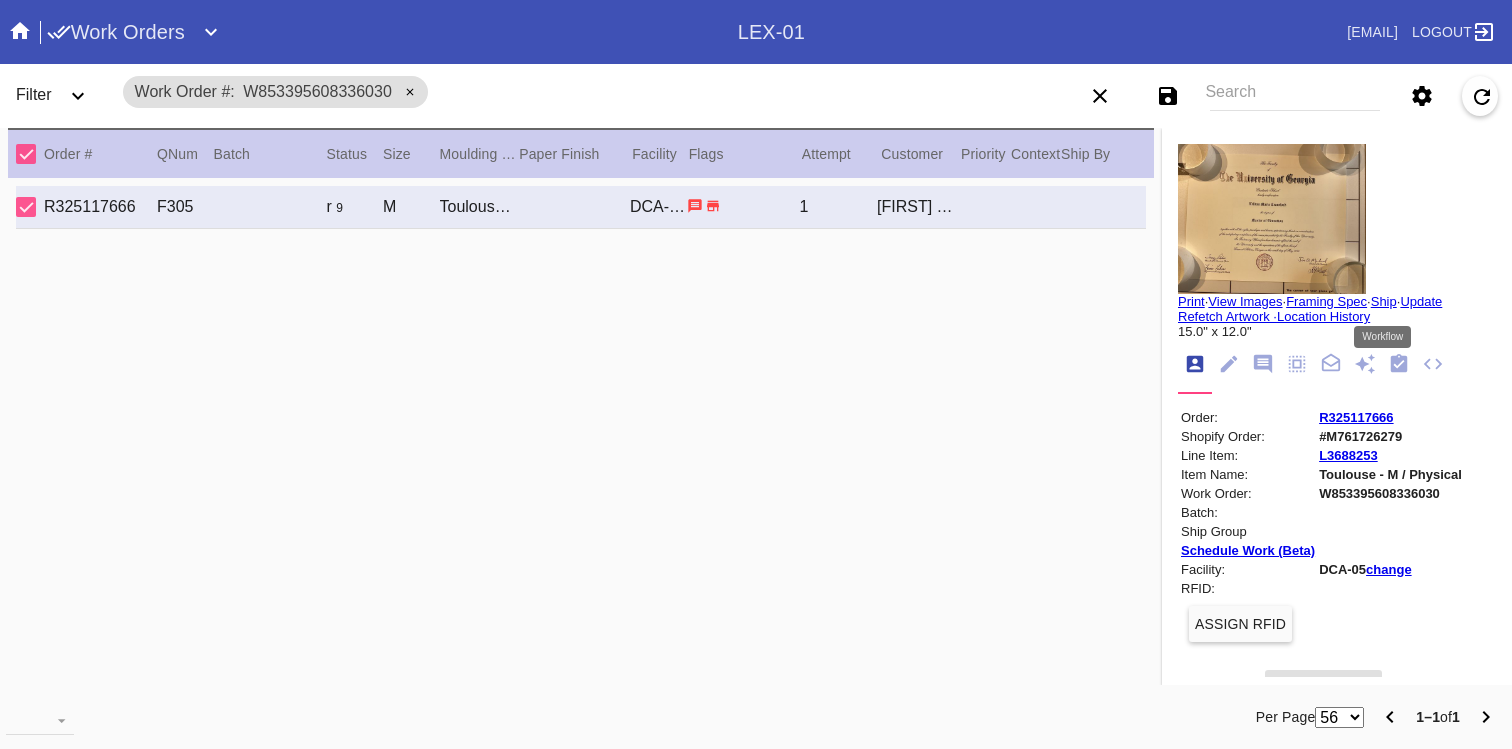 click at bounding box center (1399, 363) 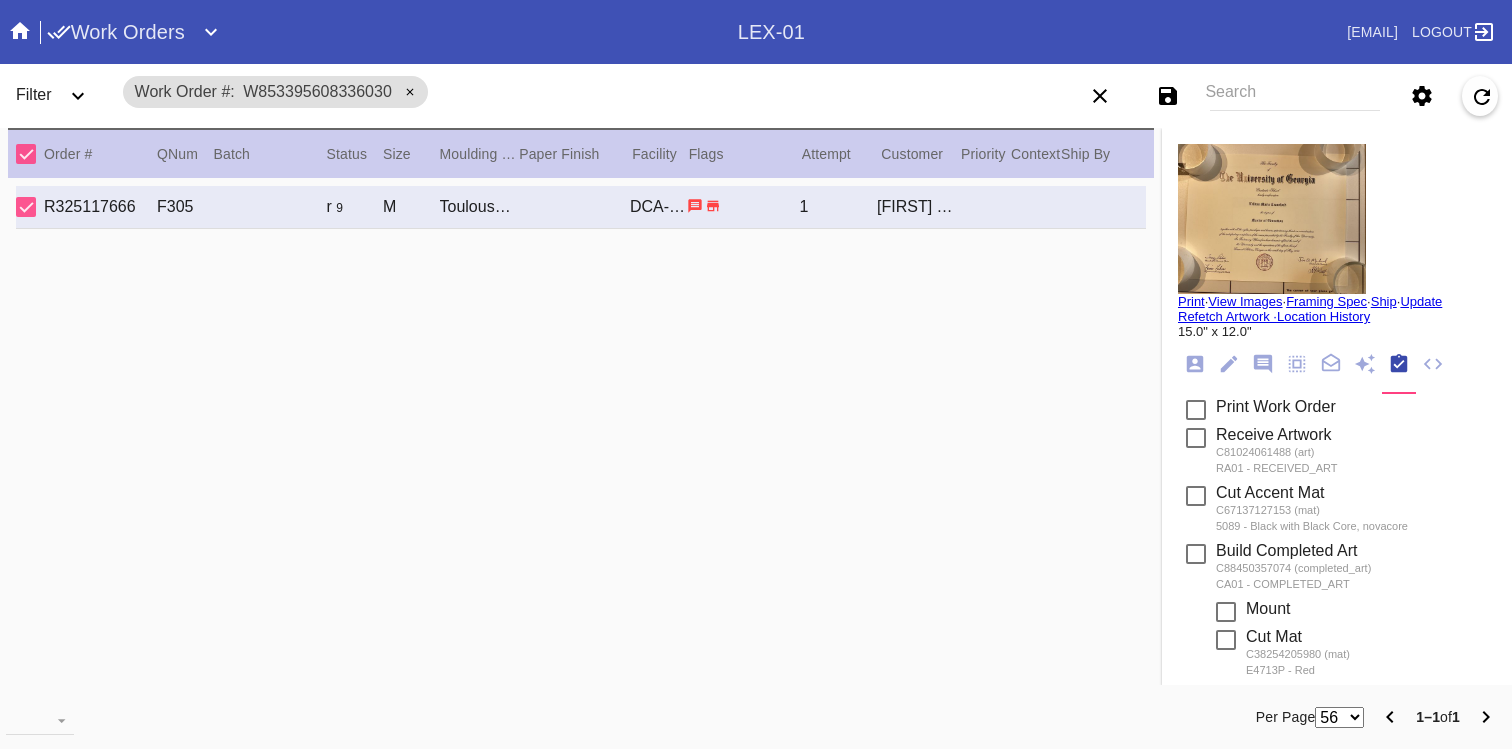 click at bounding box center (1195, 364) 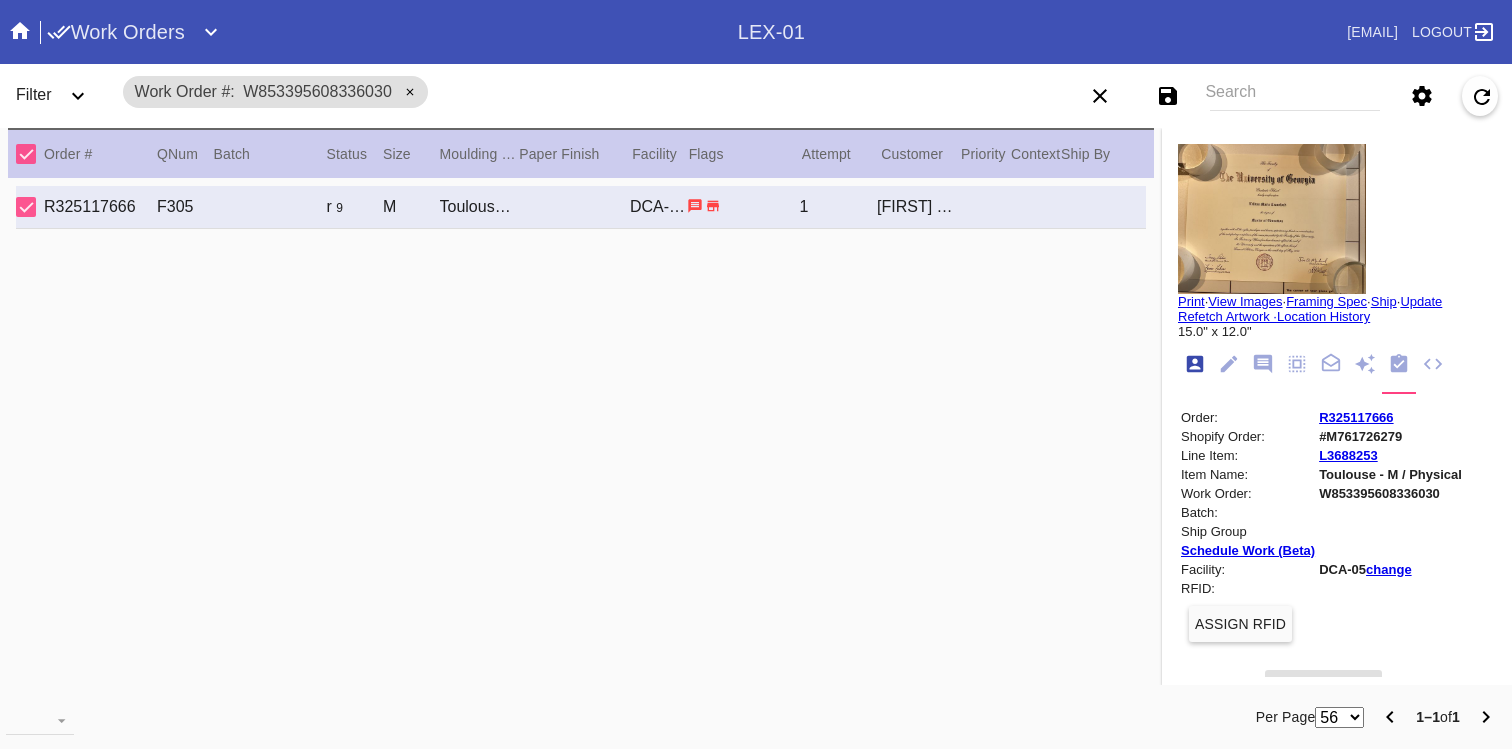 scroll, scrollTop: 24, scrollLeft: 0, axis: vertical 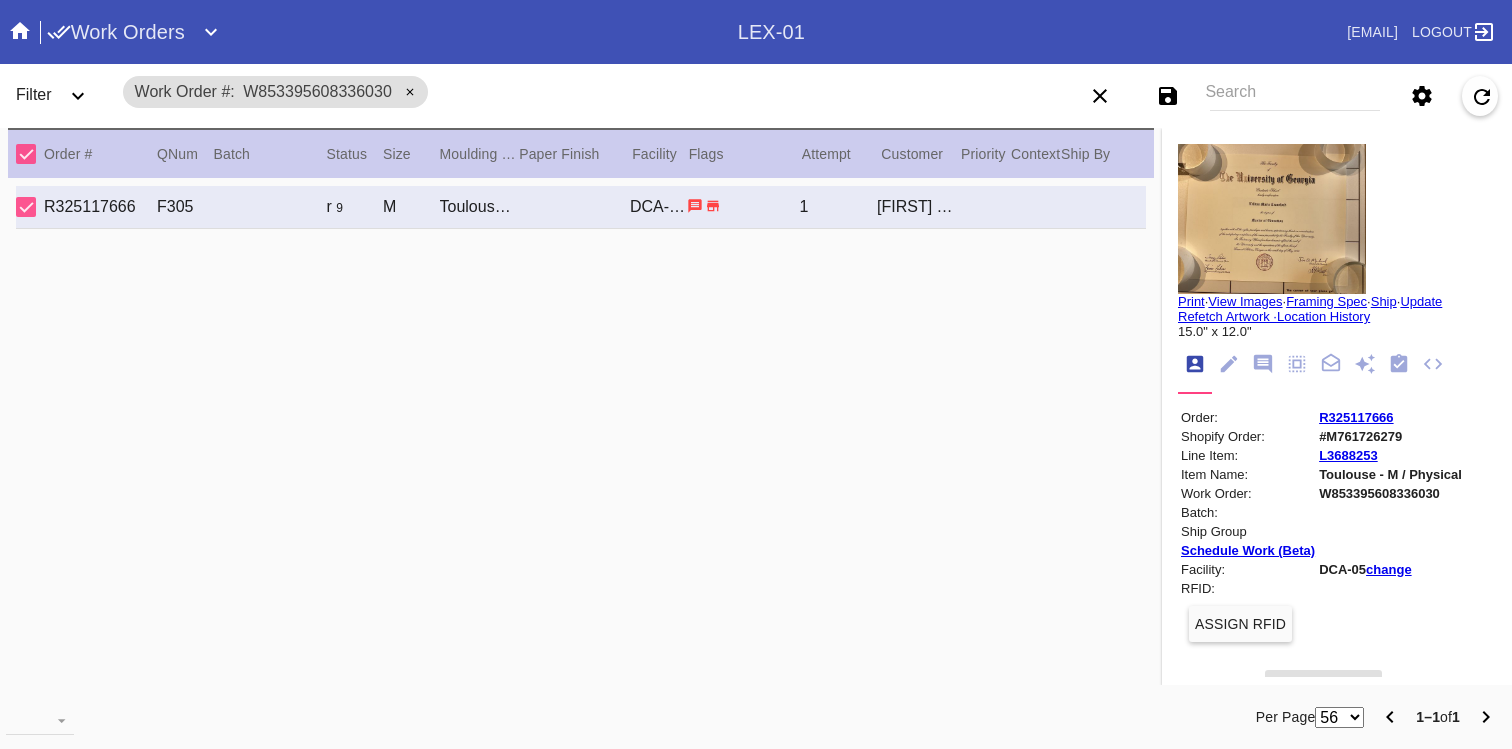 click on "R325117666" at bounding box center [1356, 417] 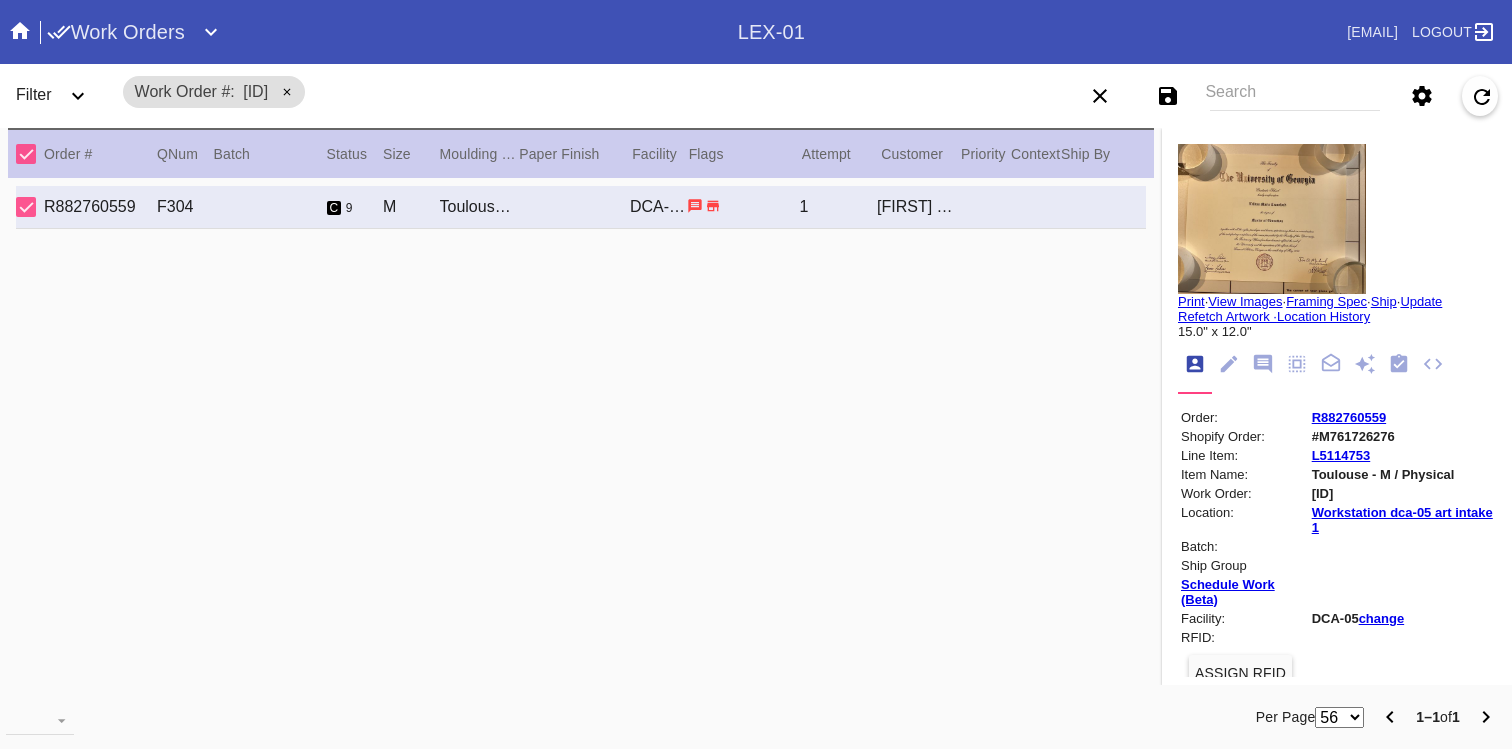 click on "Print  ·  View Images  ·  Framing Spec  ·  Ship  ·  Update   Refetch Artwork ·  Location History 15.0" x 12.0"                                 Order: [ORDER_ID] Shopify Order: #[ORDER_ID] Line Item: [LINE_ITEM] Item Name: Toulouse - M / Physical Work Order: [WORK_ORDER] Location: Workstation dca-05 art intake 1 Batch: Ship Group Schedule Work (Beta) Facility: DCA-05  change RFID:
Assign RFID
Batch Batch New Batch Add to Batch Special Instructions on Order: Line Item Instructions: Processing Instructions: Work Order Instructions: Framing Specification Instructions: Instructions from Retail Associate: Match FFS width to [ID] Ordered: [DATE] 2nd leg: Art recv'd: Ship by Date: Workable on Date: Get-it-by Date: [DATE] Ship to Store: Yes Workcell Schedule Shipping: [FIRST] [LAST] [NUMBER] [STREET] [CITY], [STATE] [ZIP] Billing:   ,   [EMAIL] Change Shipping Address Override Ship via ITS" at bounding box center [1337, 677] 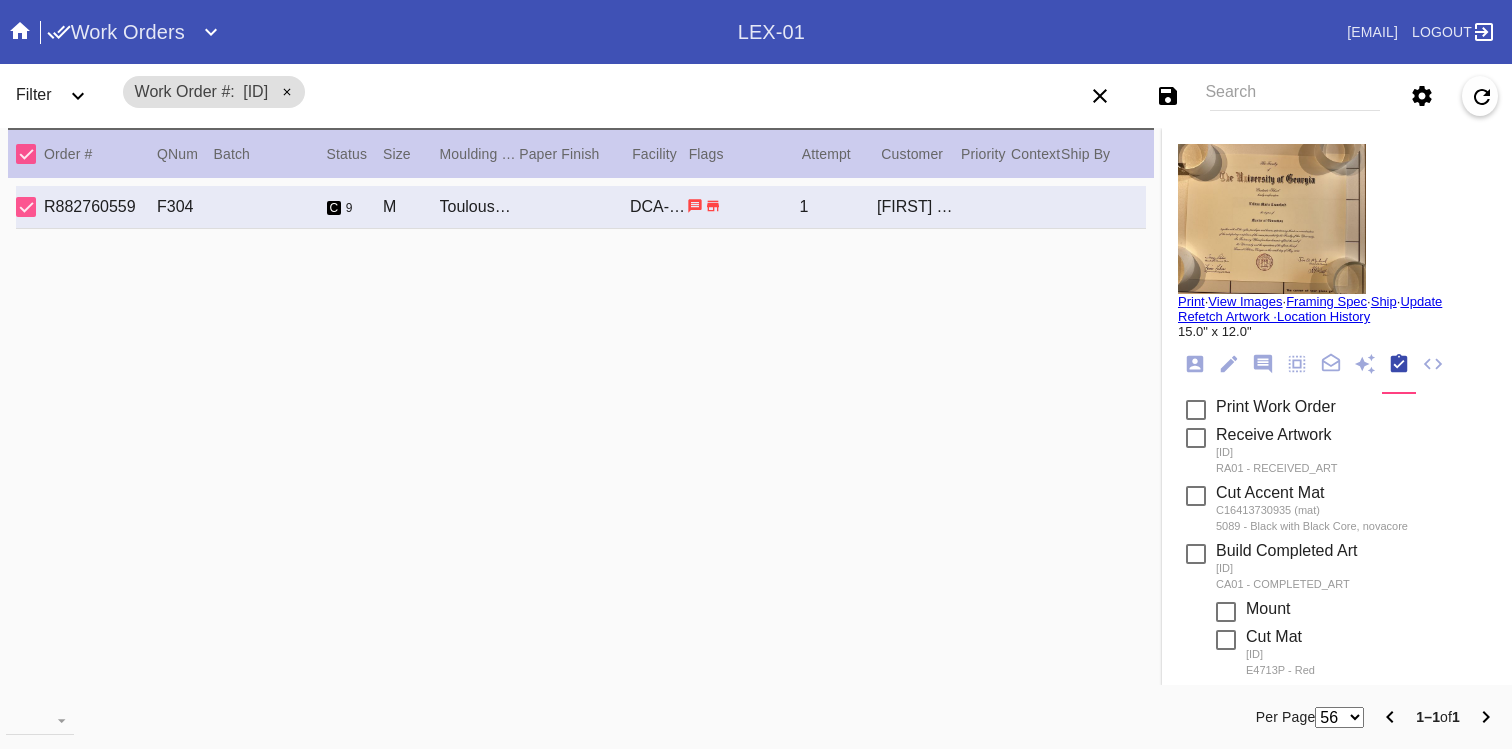 click at bounding box center (1195, 364) 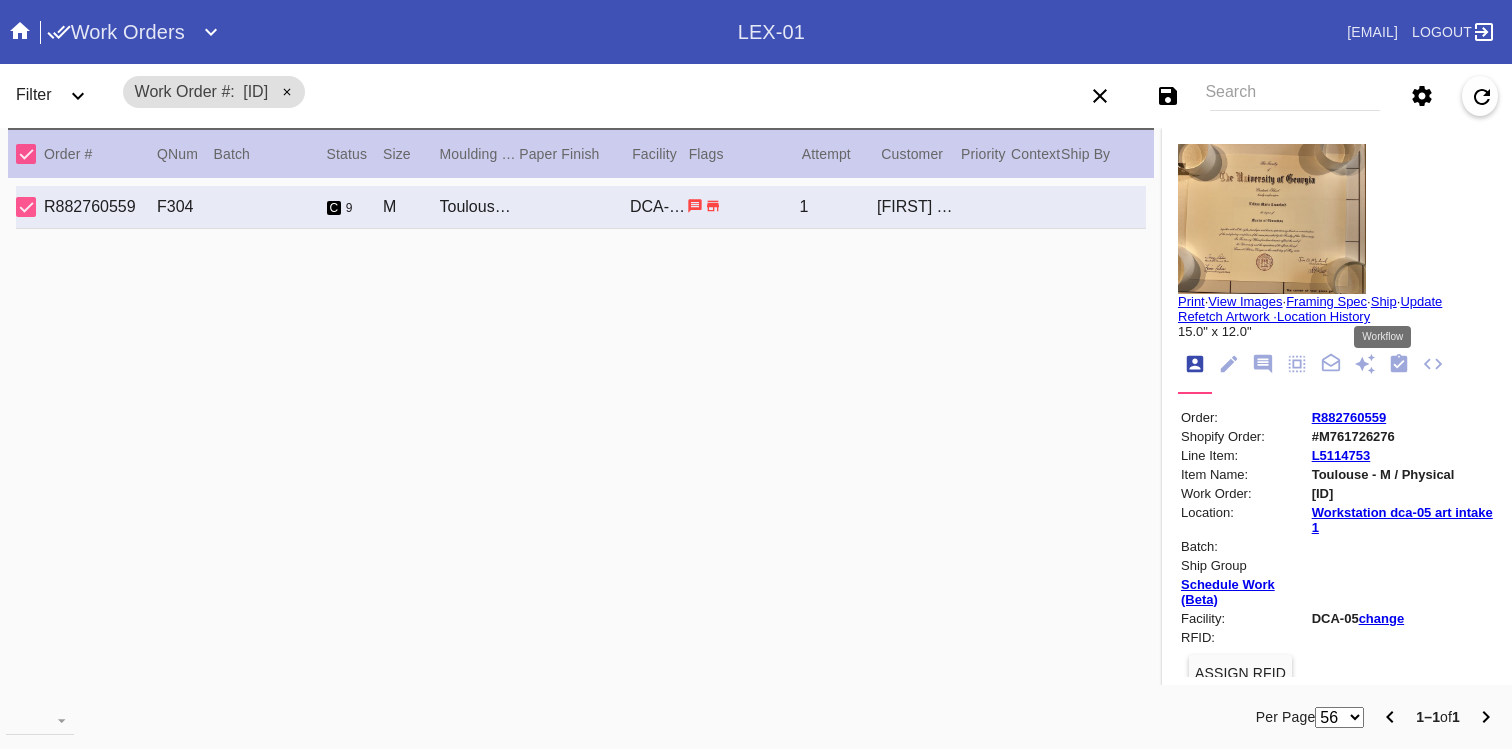 click at bounding box center [1399, 363] 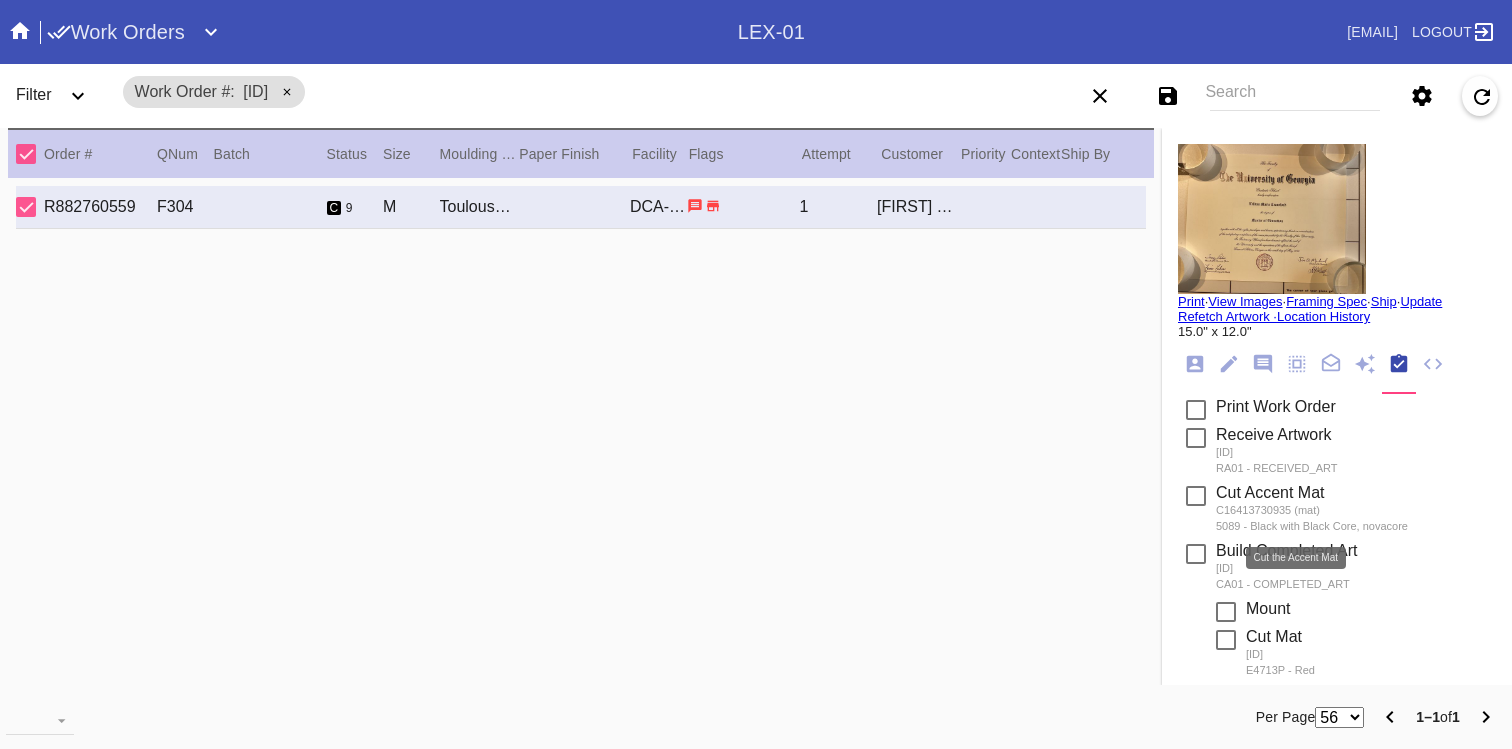 scroll, scrollTop: 343, scrollLeft: 0, axis: vertical 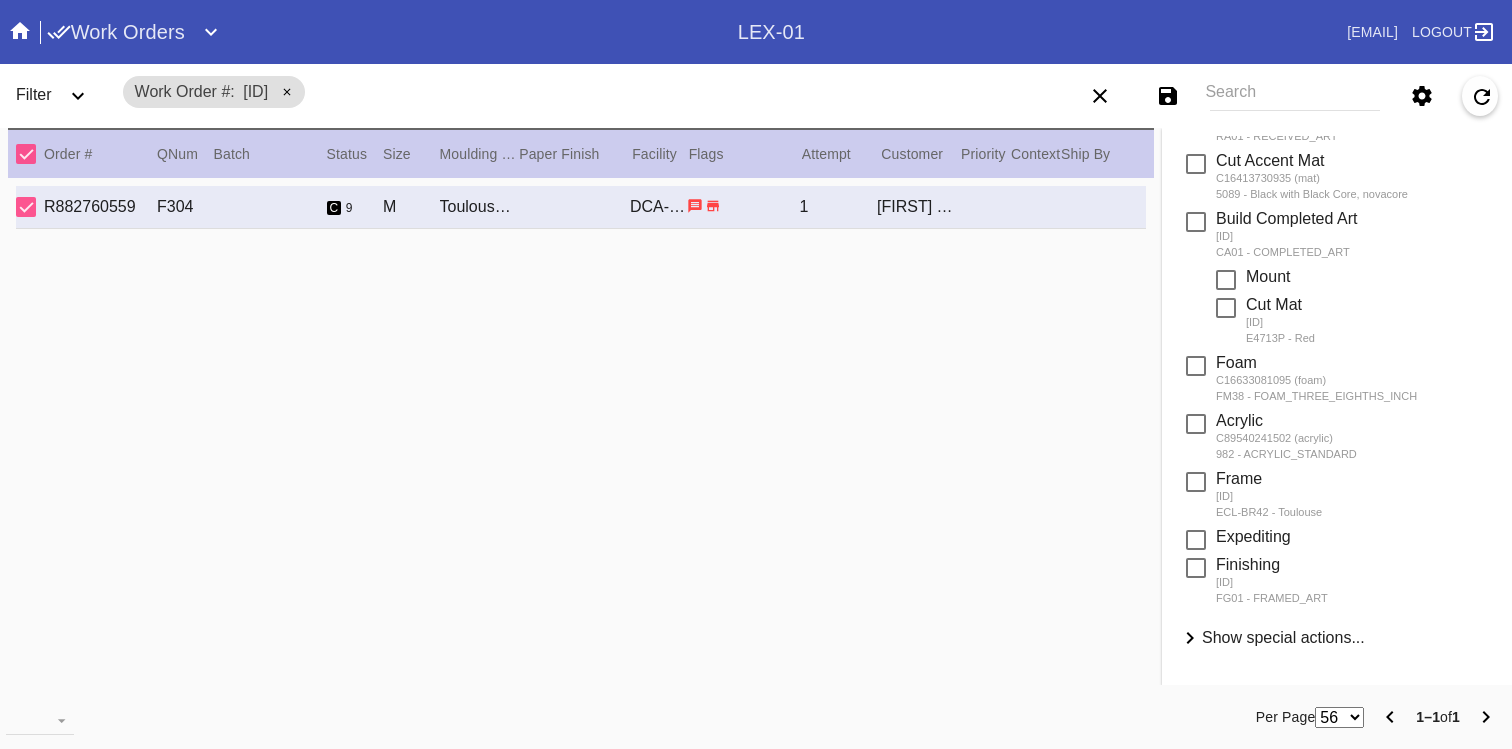 click at bounding box center [1190, 638] 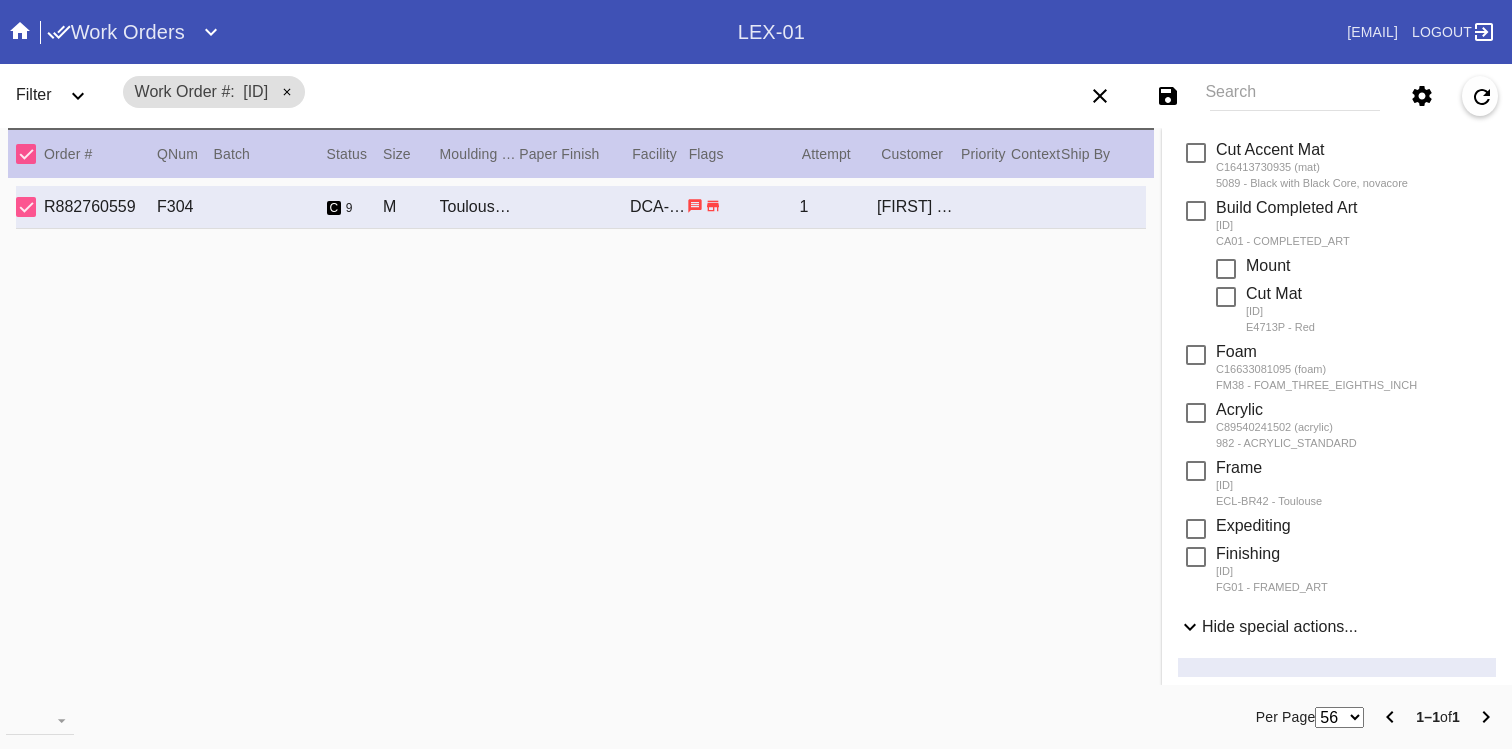 scroll, scrollTop: 606, scrollLeft: 0, axis: vertical 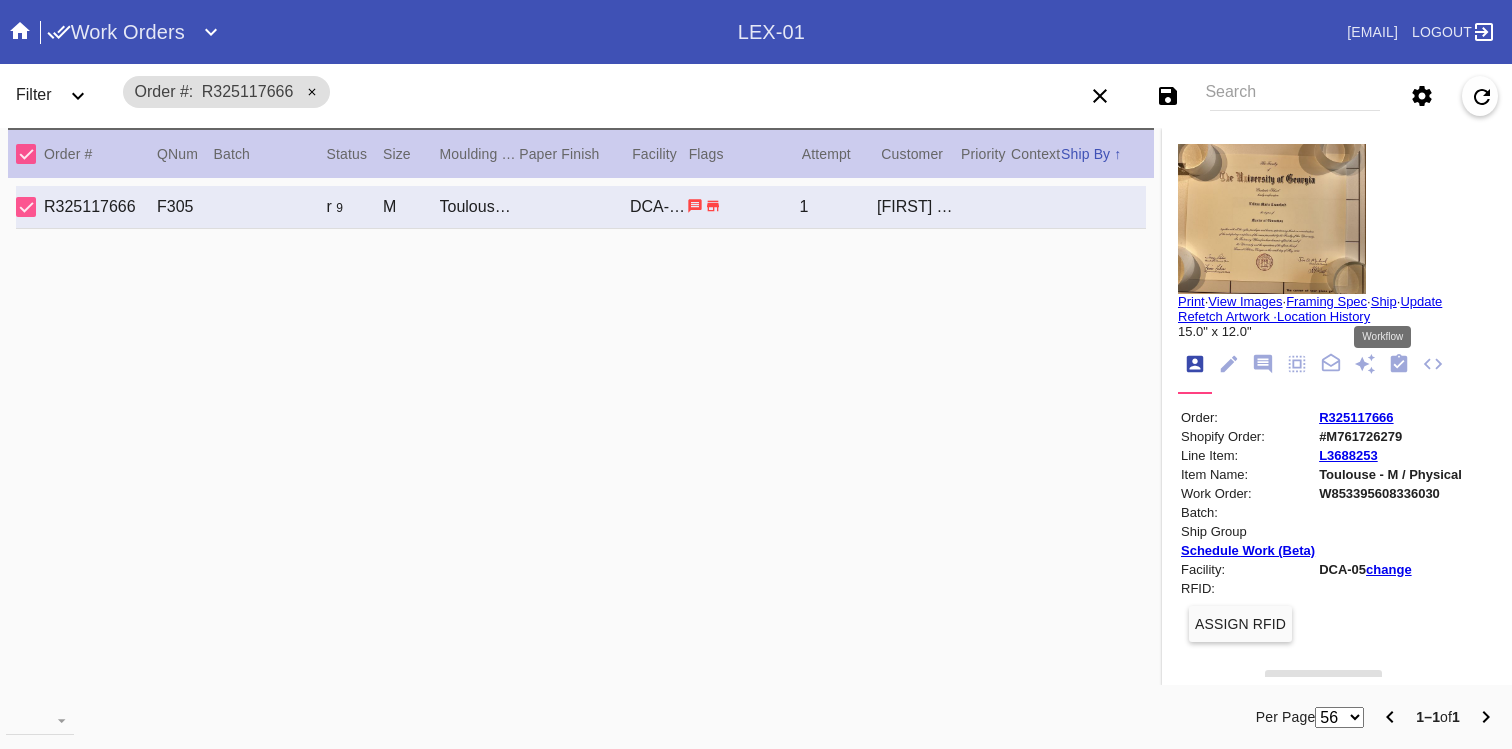 click at bounding box center (1399, 363) 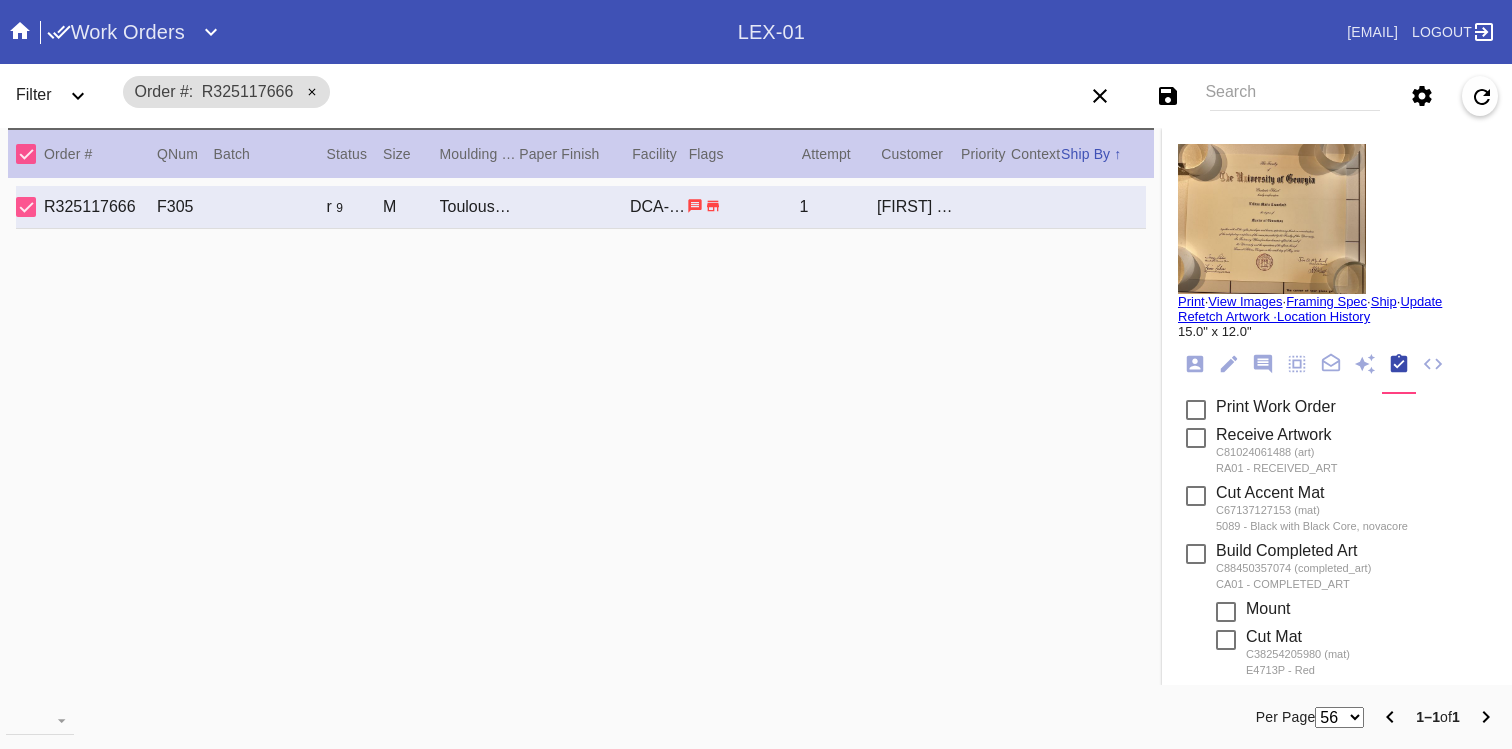 scroll, scrollTop: 370, scrollLeft: 0, axis: vertical 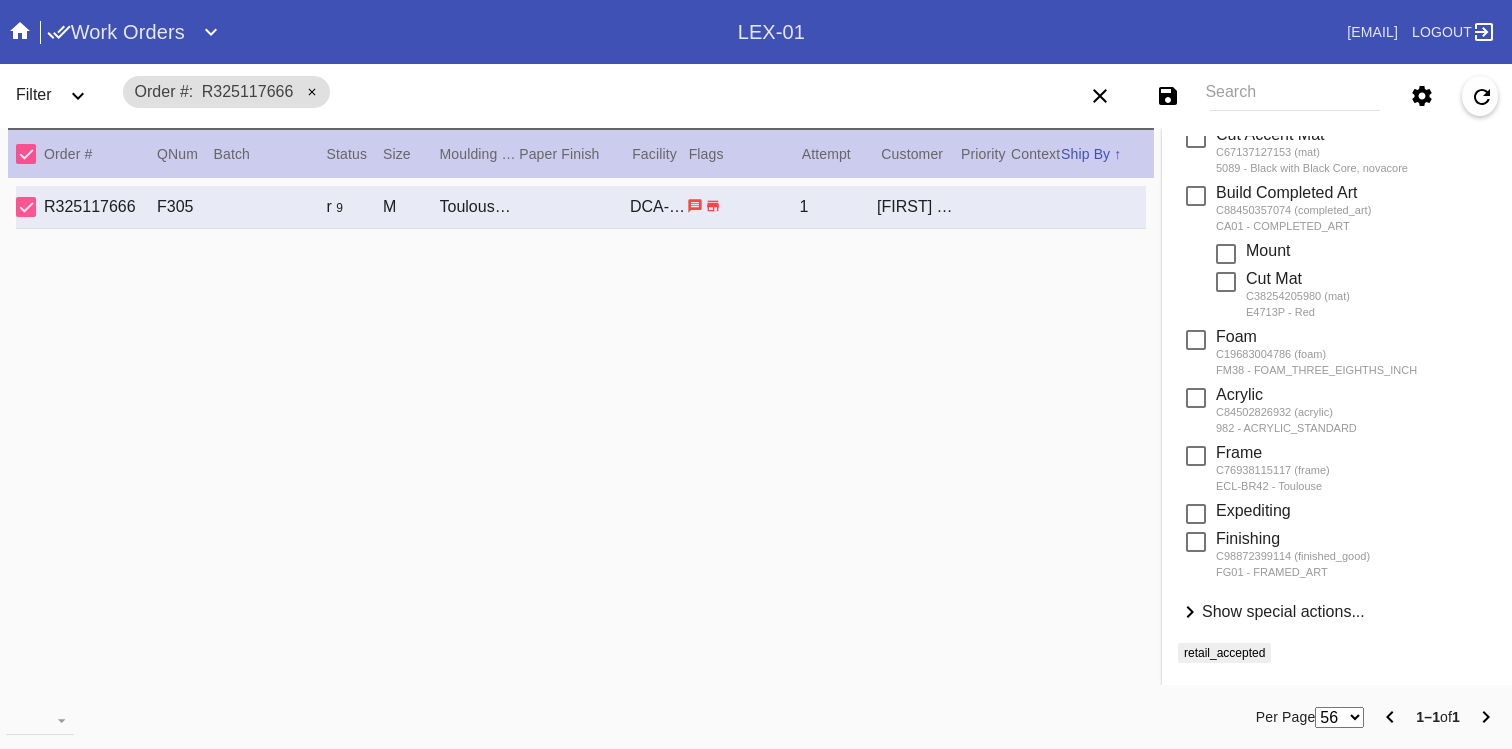 click at bounding box center [1190, 612] 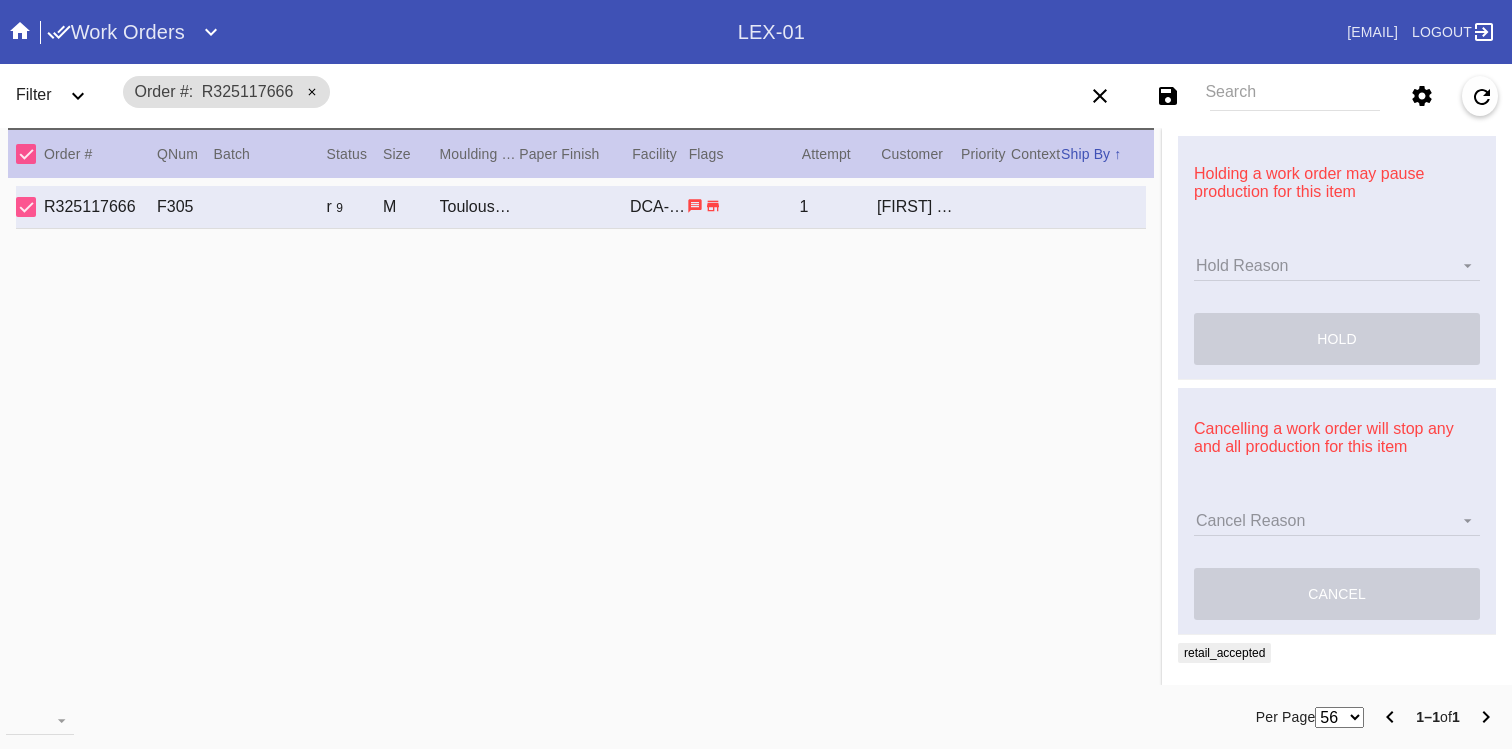 scroll, scrollTop: 0, scrollLeft: 0, axis: both 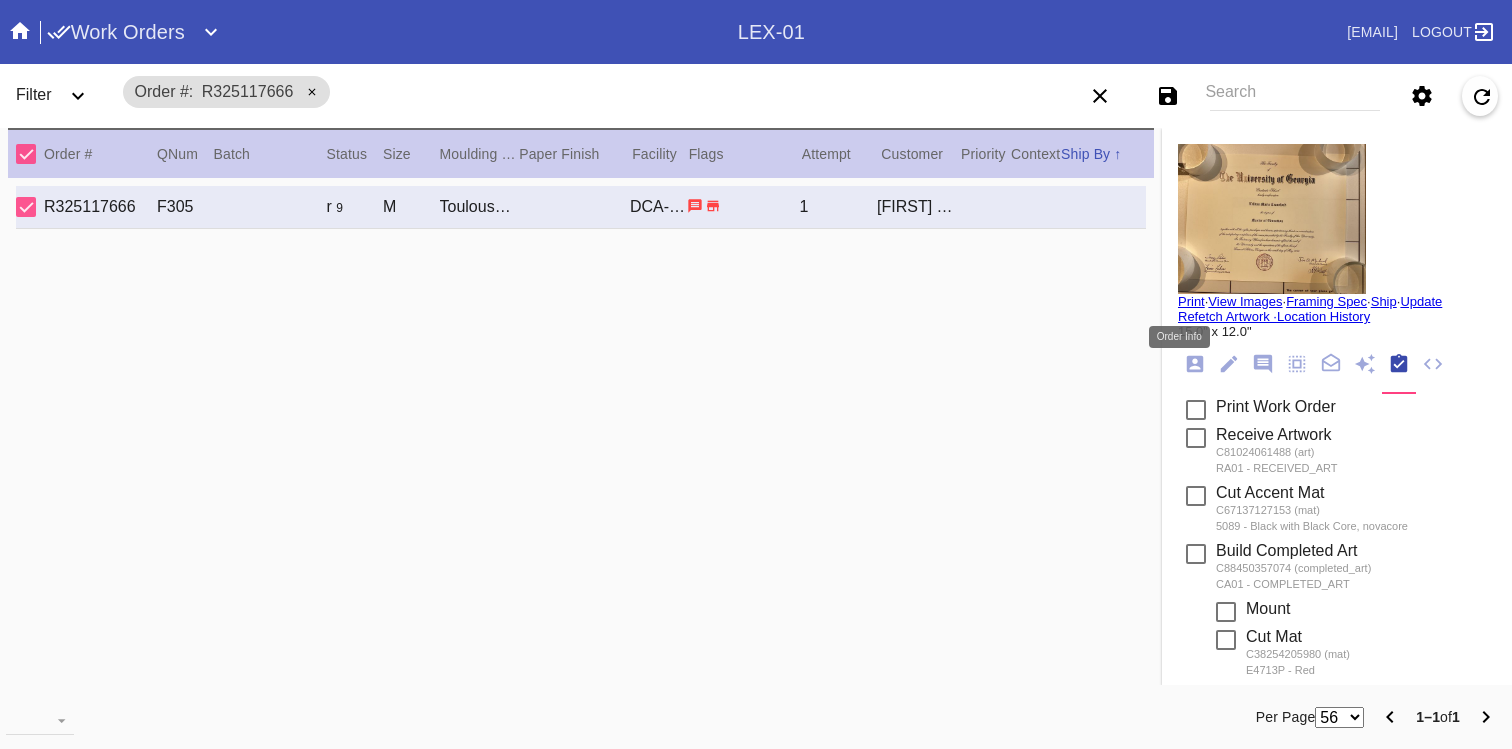 click at bounding box center [1195, 364] 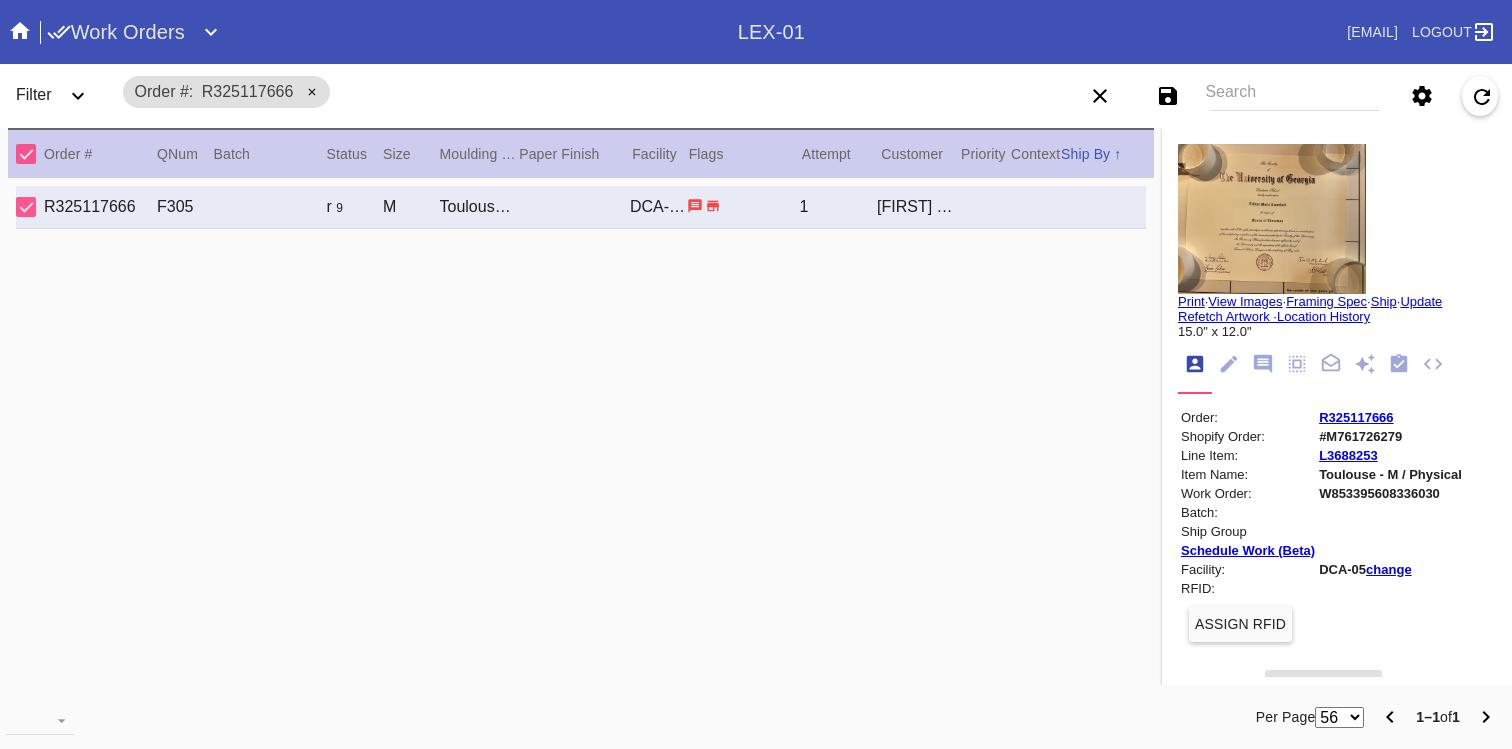 click on "R325117666" at bounding box center [1356, 417] 